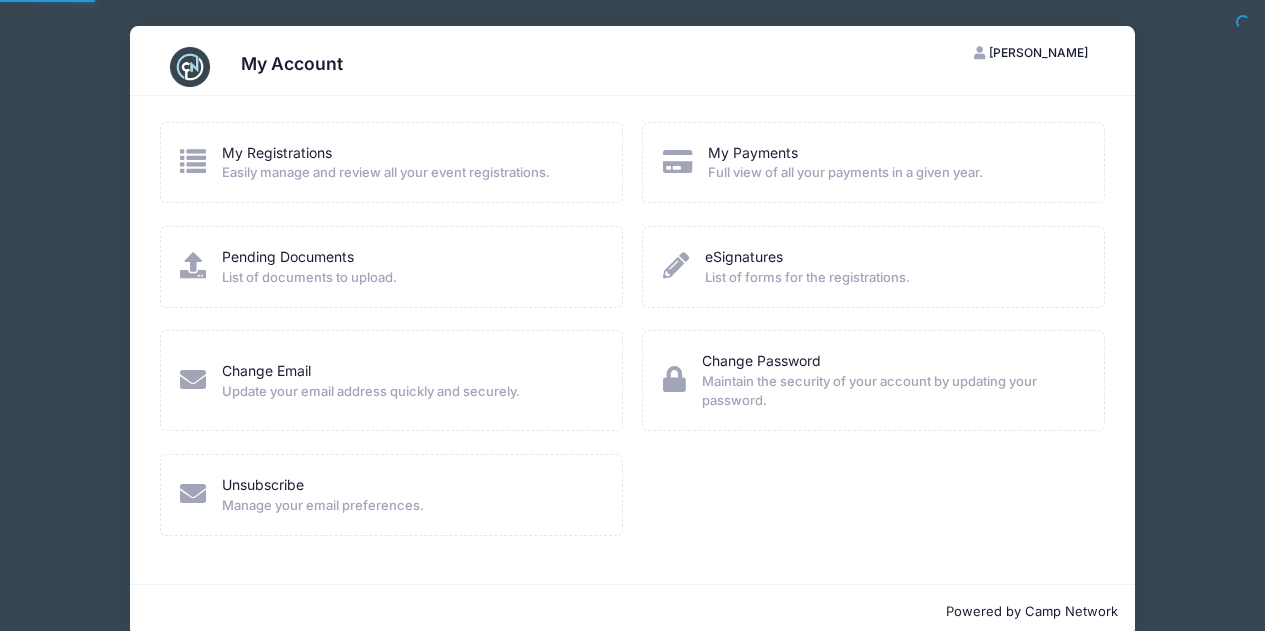 scroll, scrollTop: 0, scrollLeft: 0, axis: both 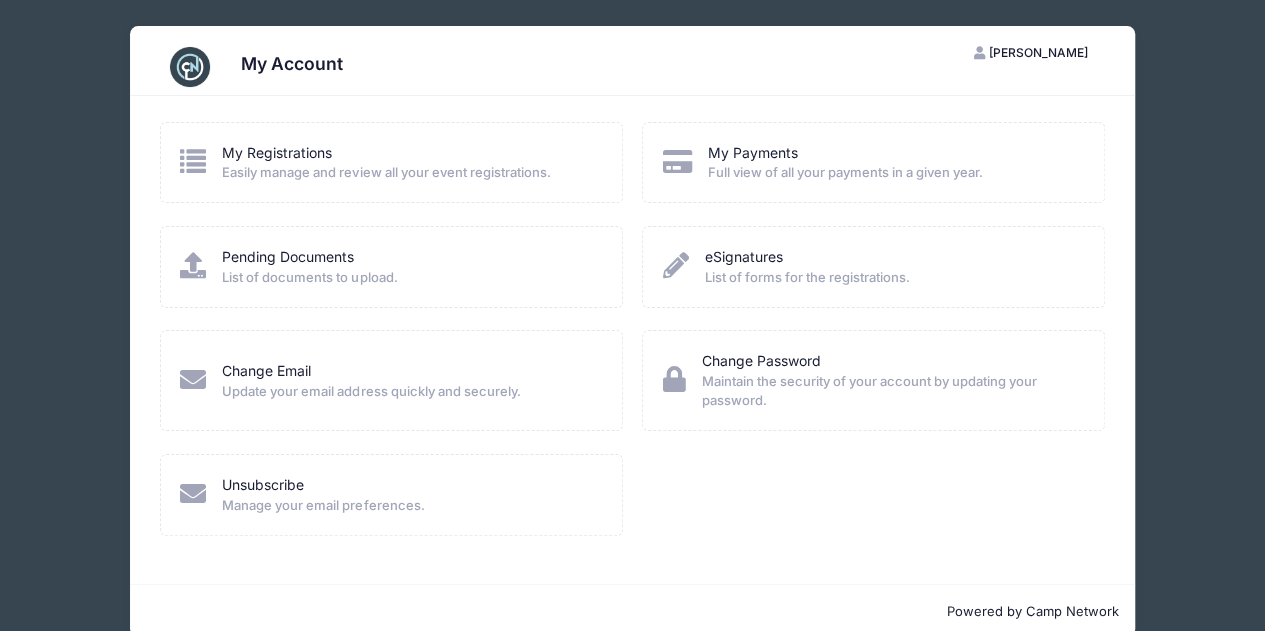 click on "[PERSON_NAME]" at bounding box center (1038, 52) 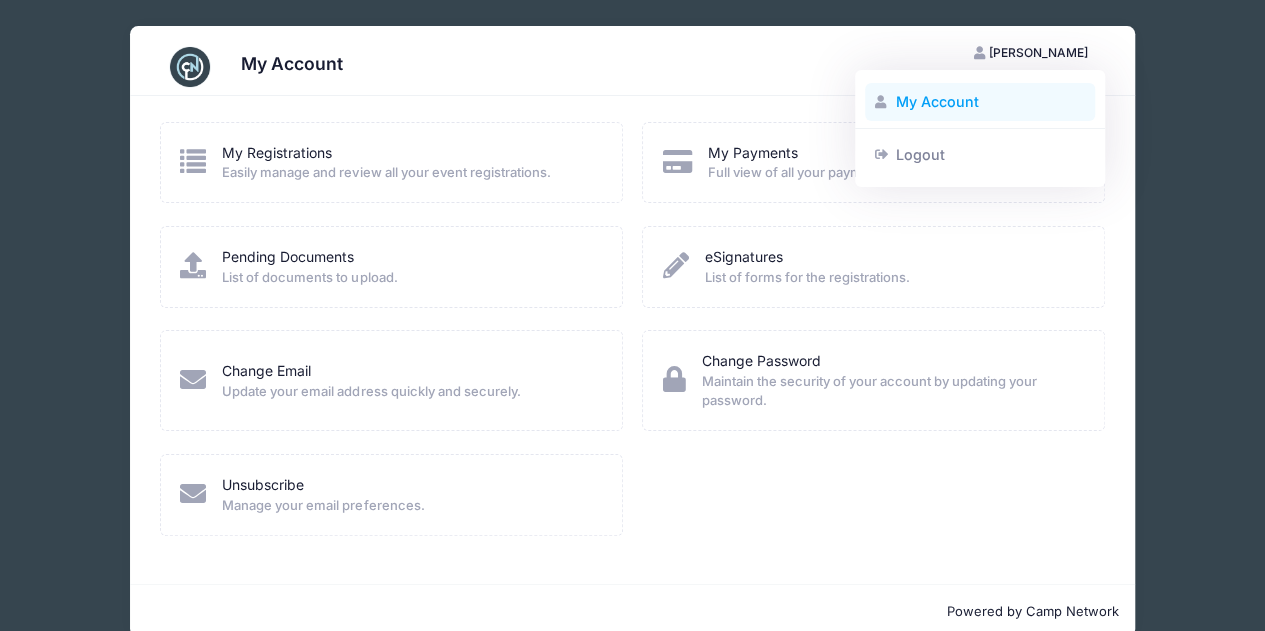 click on "My Account" at bounding box center (980, 102) 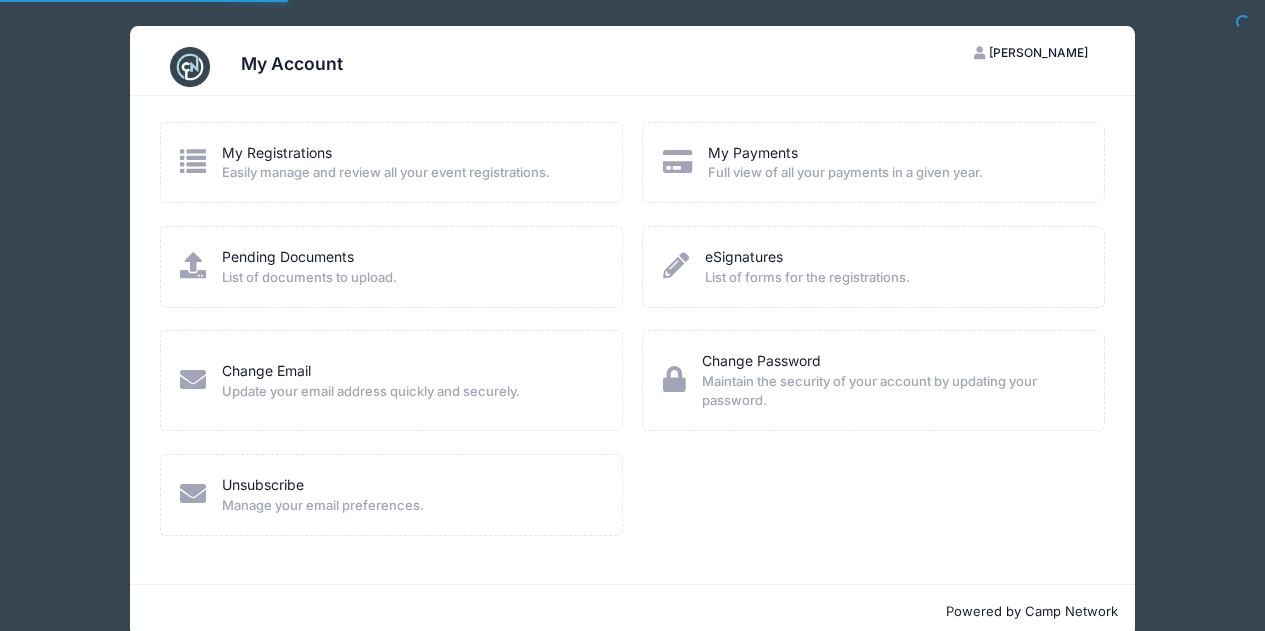 scroll, scrollTop: 0, scrollLeft: 0, axis: both 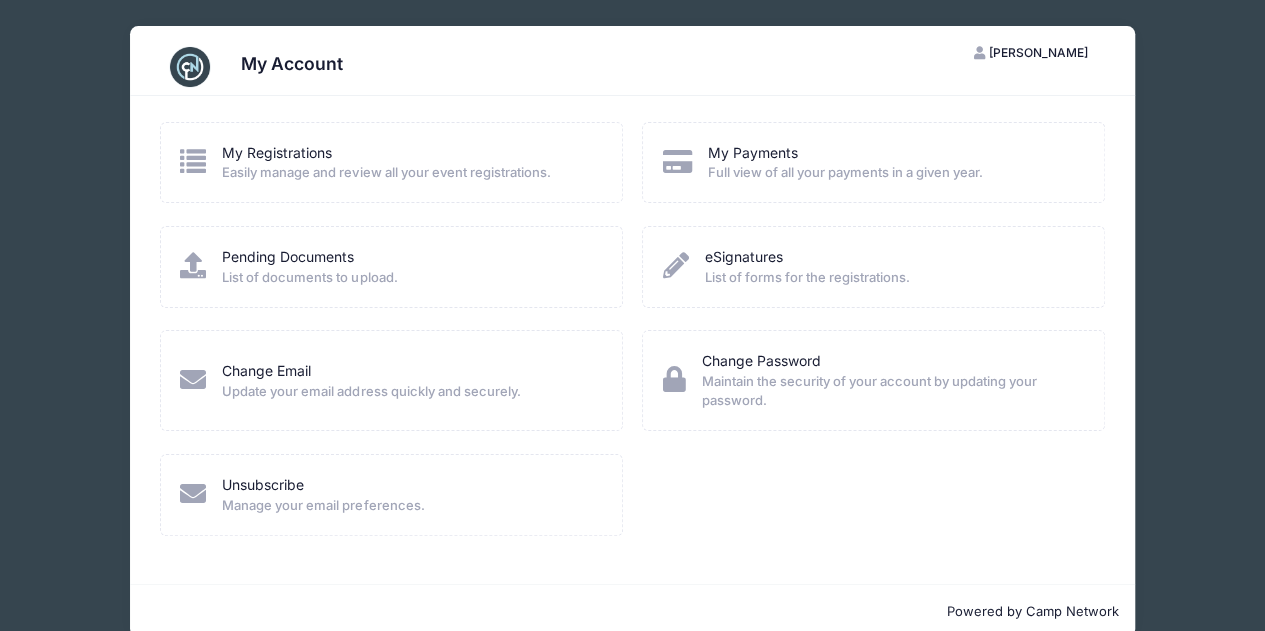 click at bounding box center [193, 161] 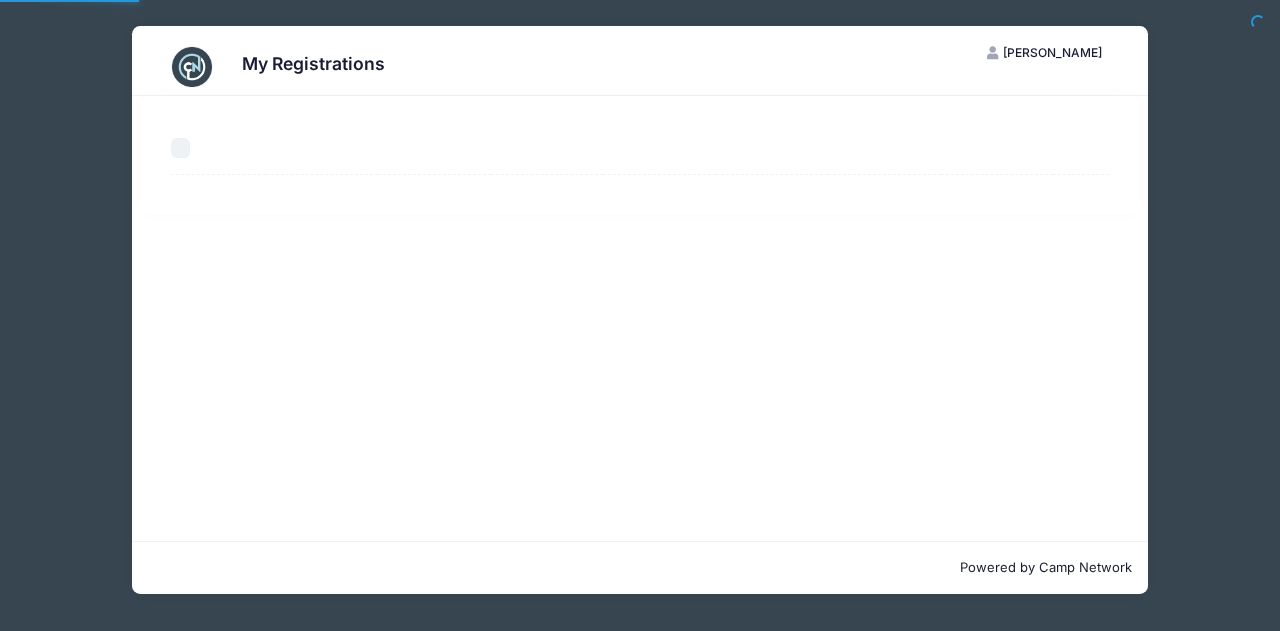 scroll, scrollTop: 0, scrollLeft: 0, axis: both 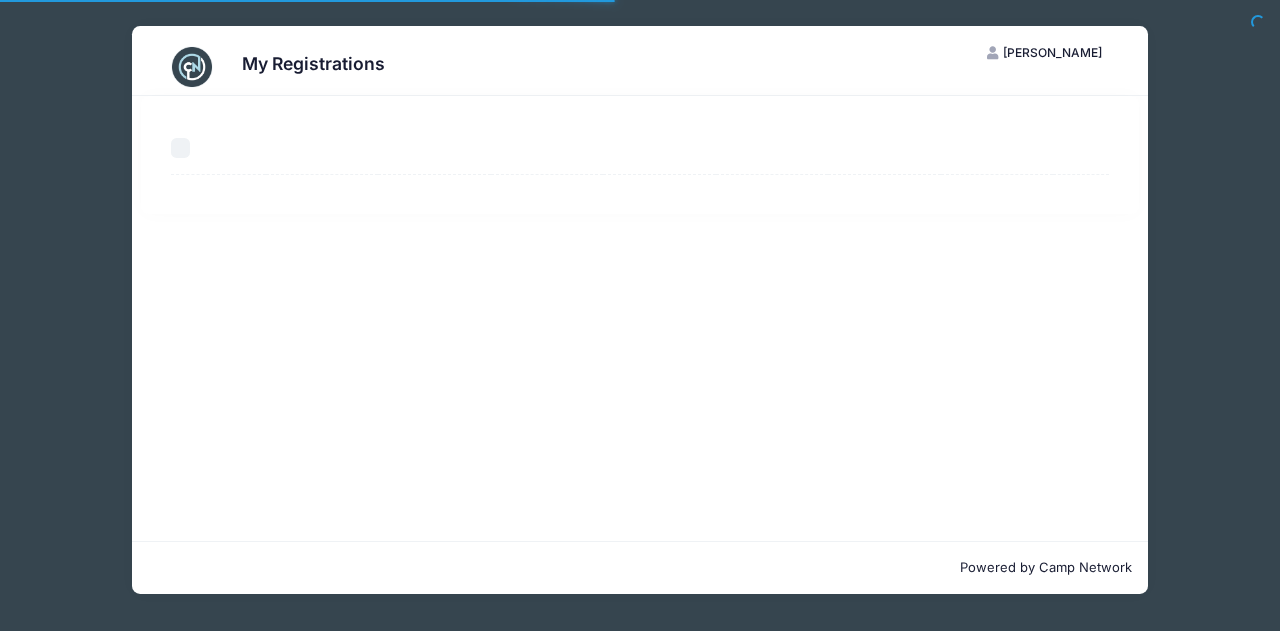 select on "50" 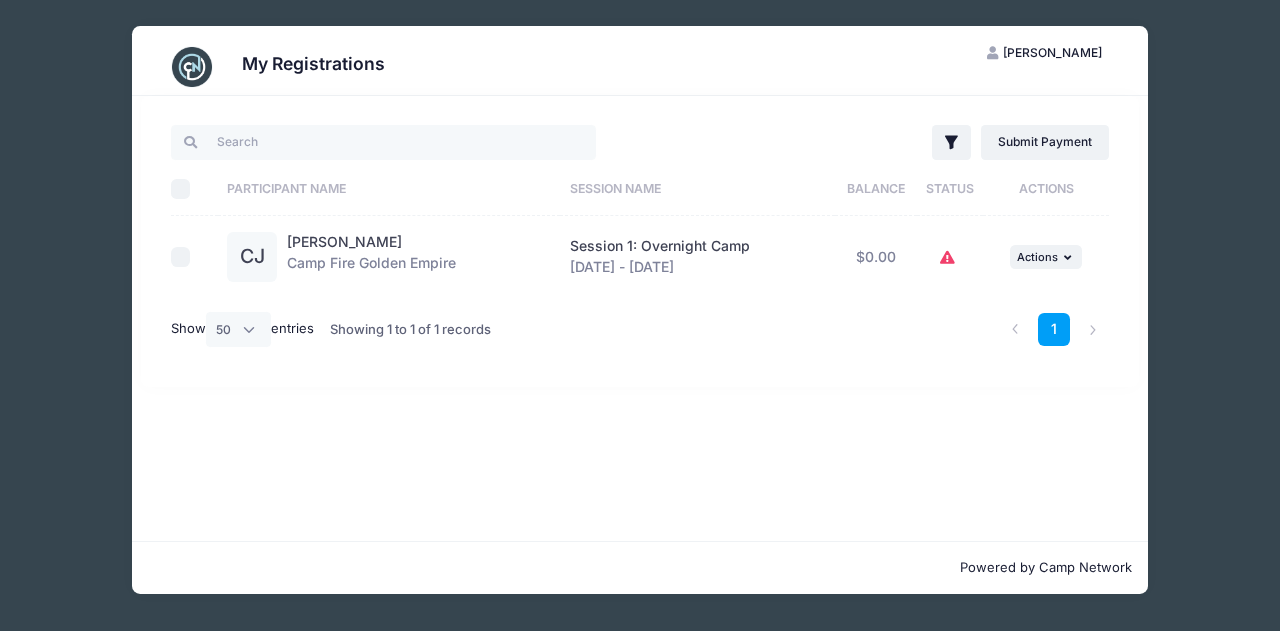 click 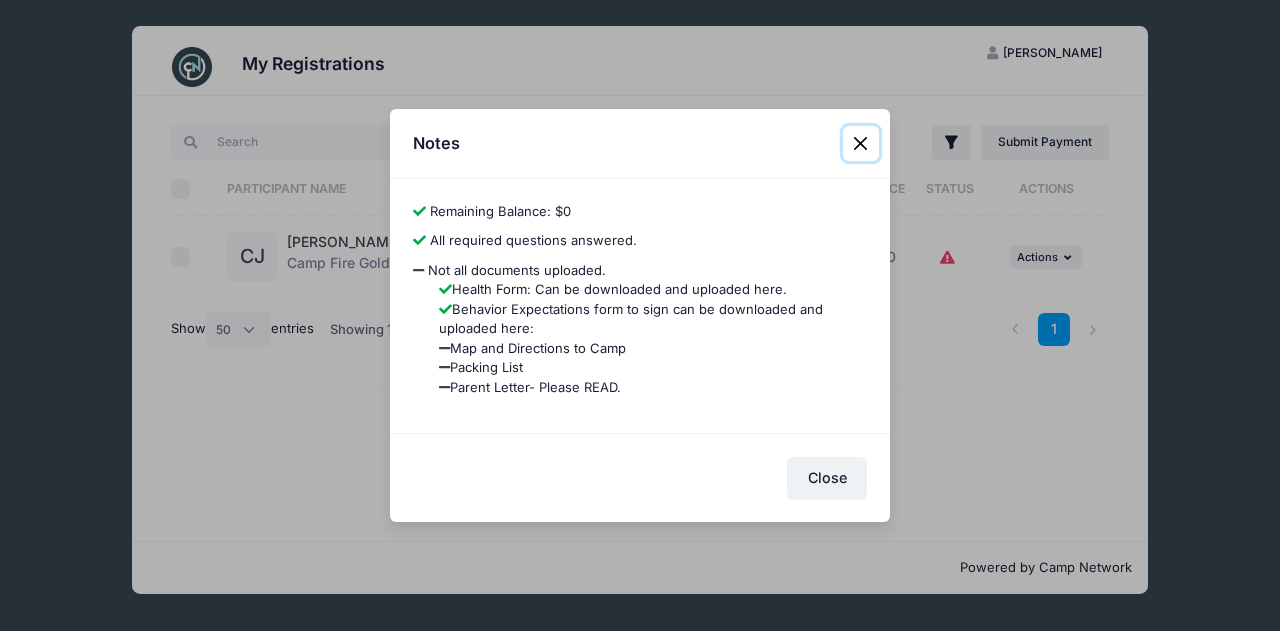 click at bounding box center [861, 144] 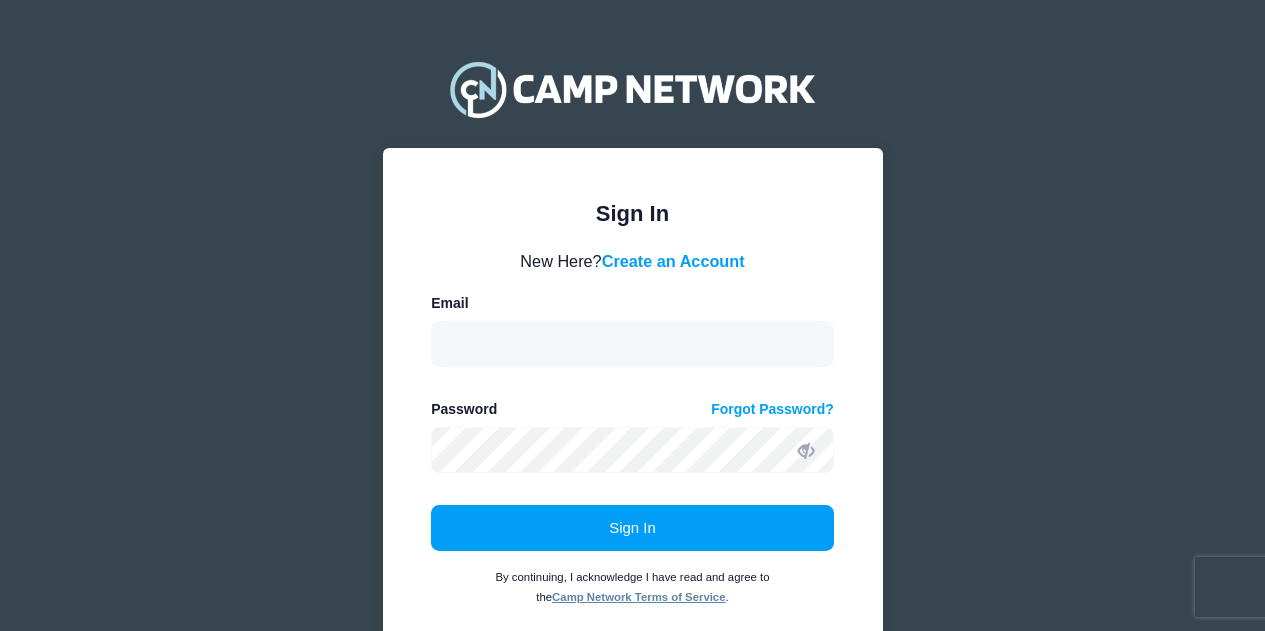 scroll, scrollTop: 0, scrollLeft: 0, axis: both 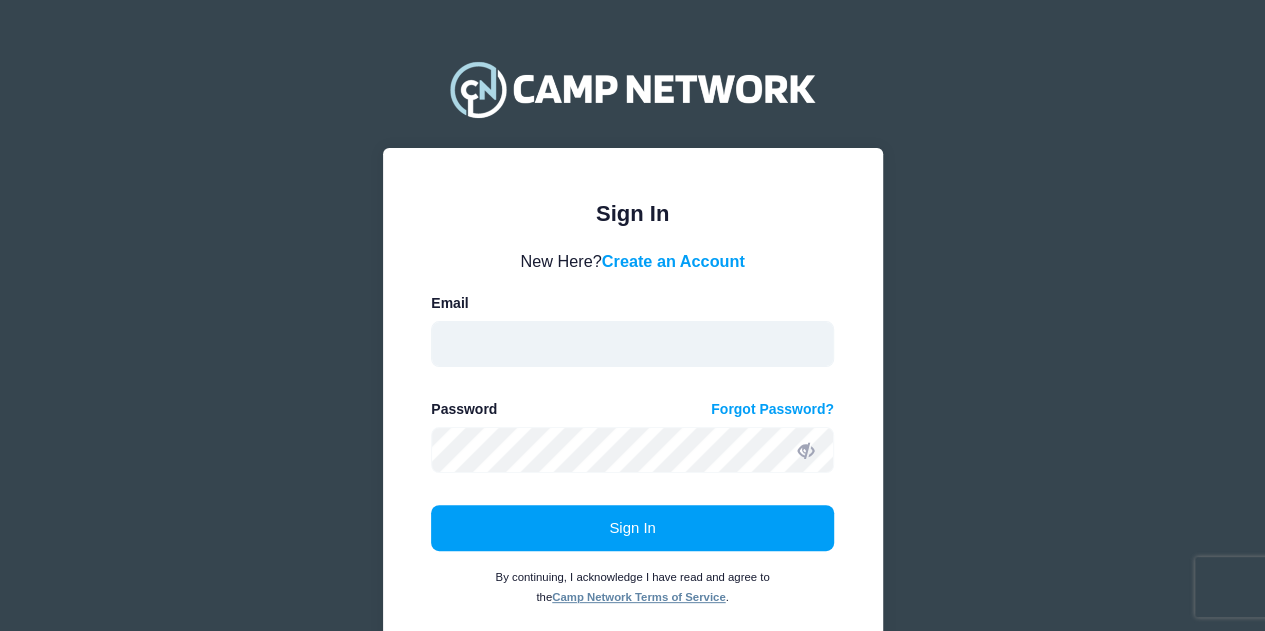 click at bounding box center (632, 344) 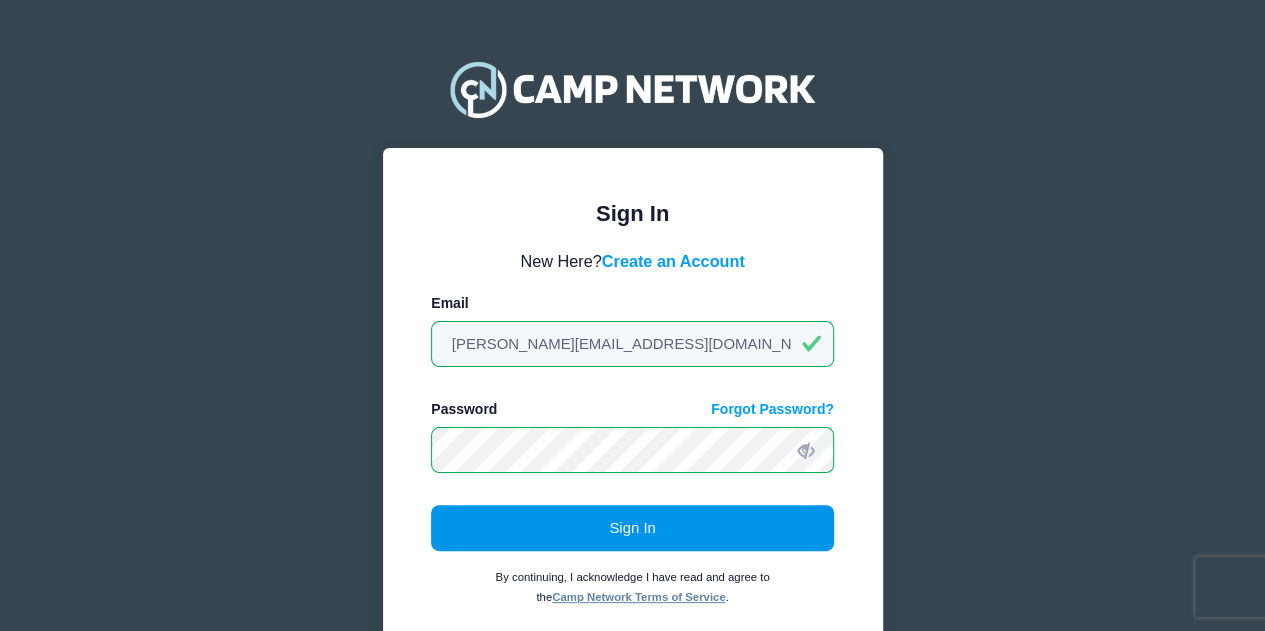 click on "Sign In" at bounding box center [632, 528] 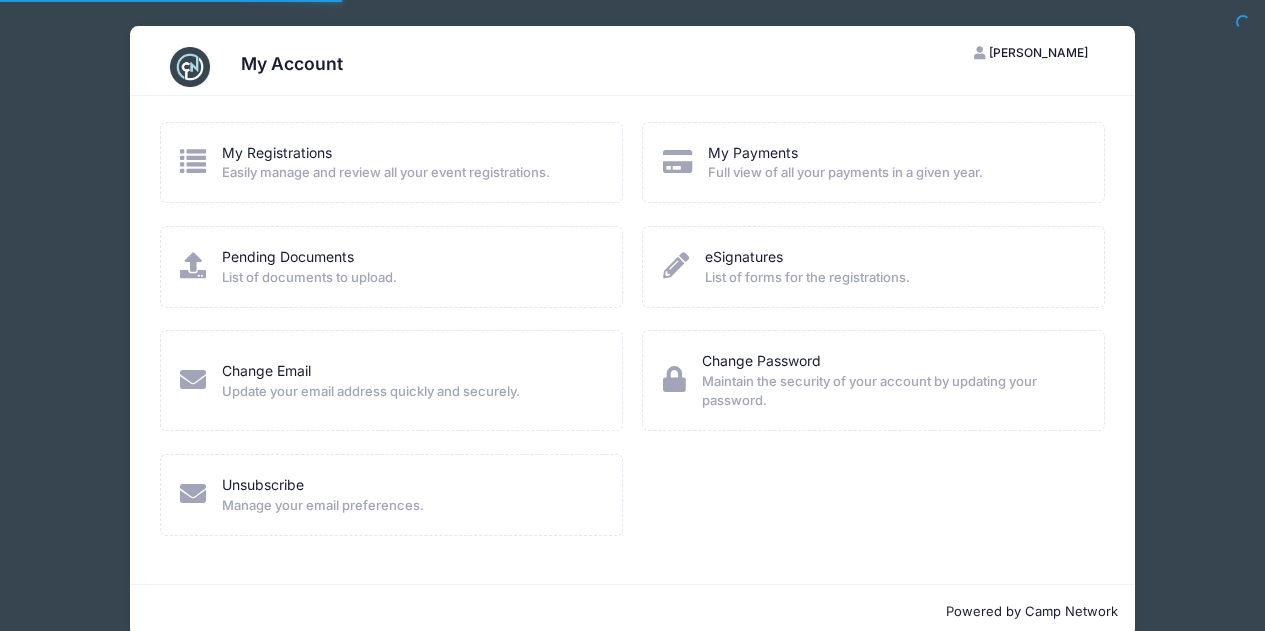 scroll, scrollTop: 0, scrollLeft: 0, axis: both 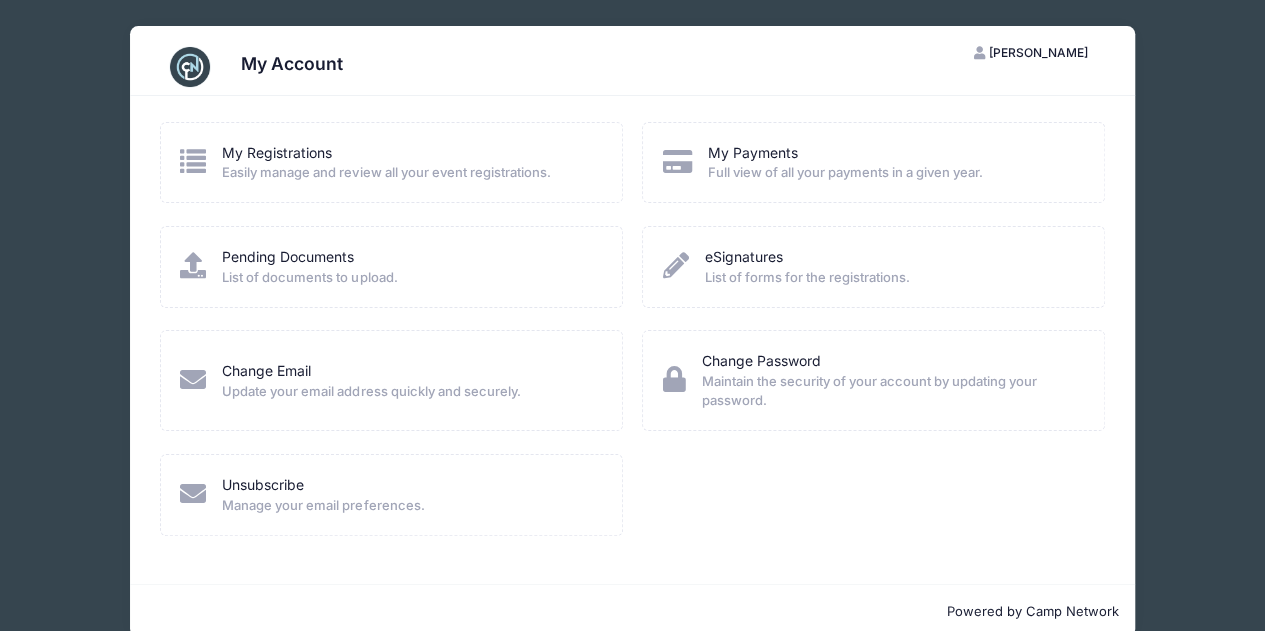 click at bounding box center (193, 161) 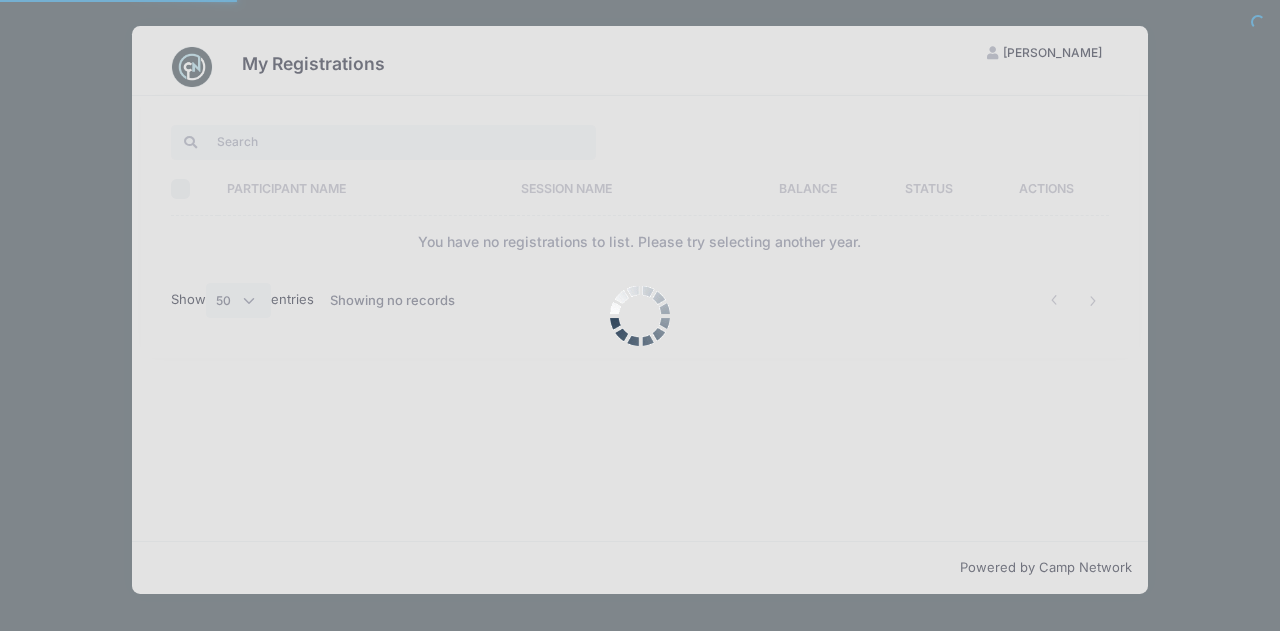 select on "50" 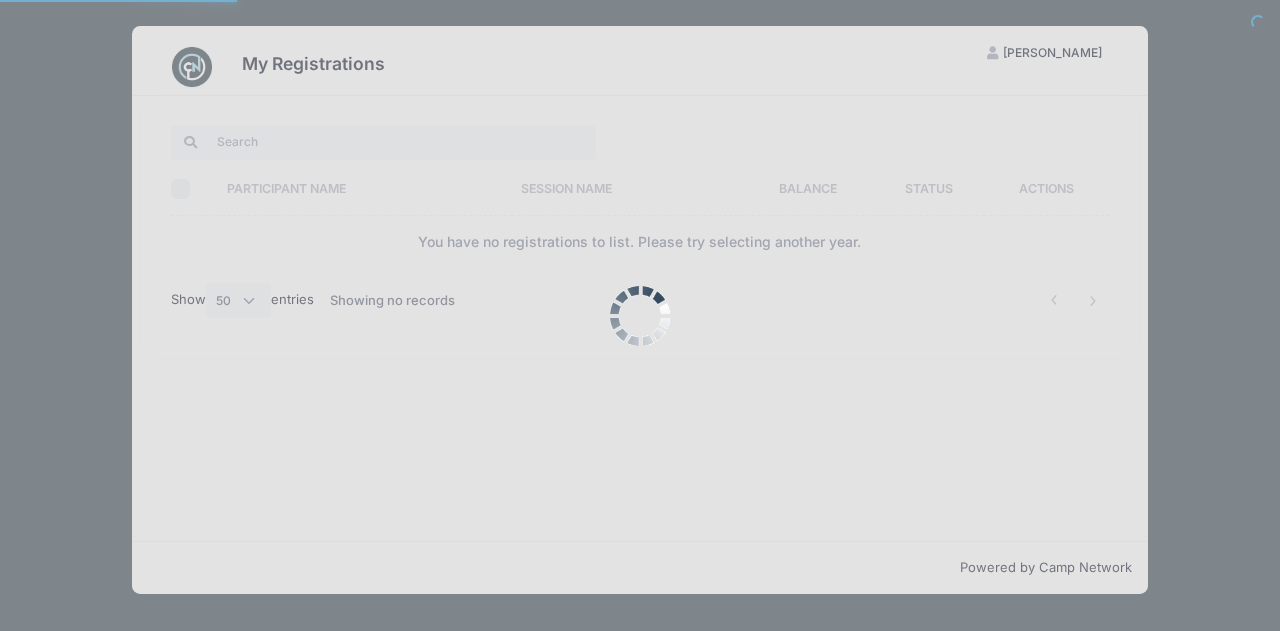 scroll, scrollTop: 0, scrollLeft: 0, axis: both 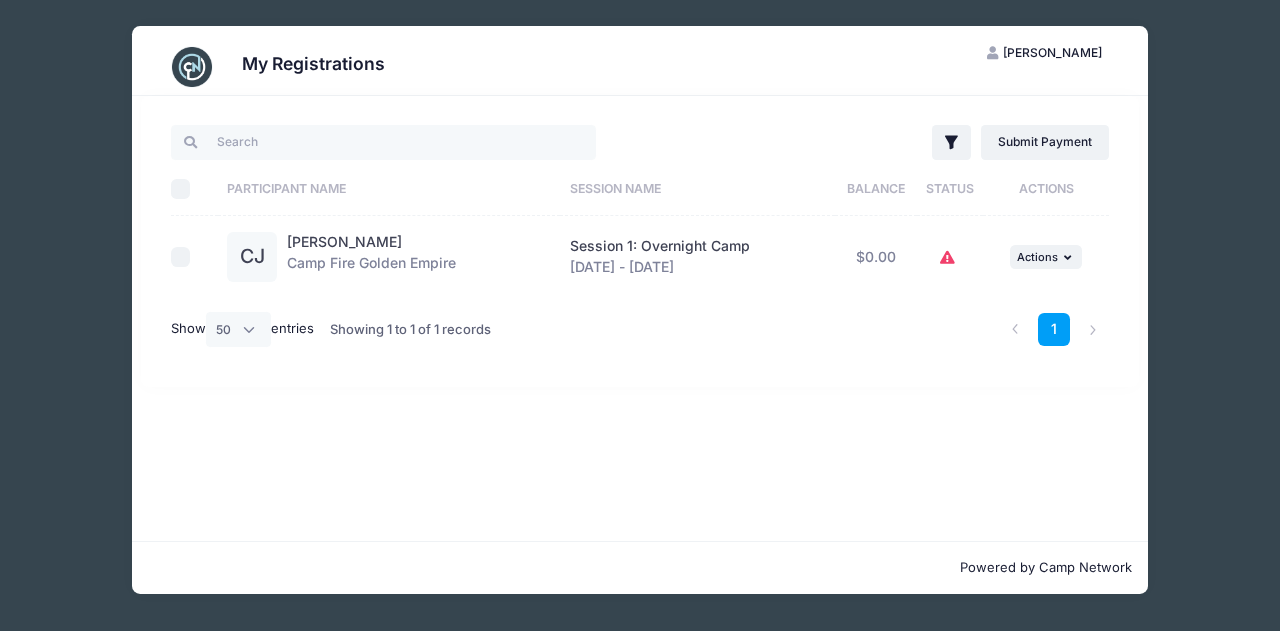click on "CJ" at bounding box center [252, 257] 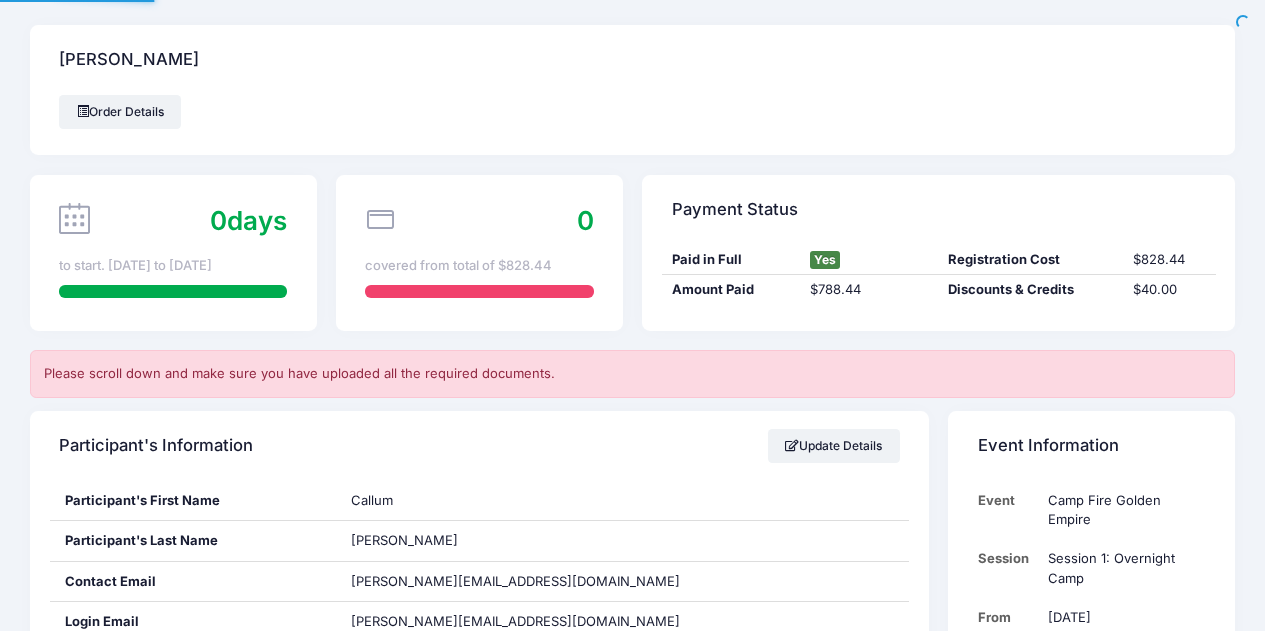 scroll, scrollTop: 0, scrollLeft: 0, axis: both 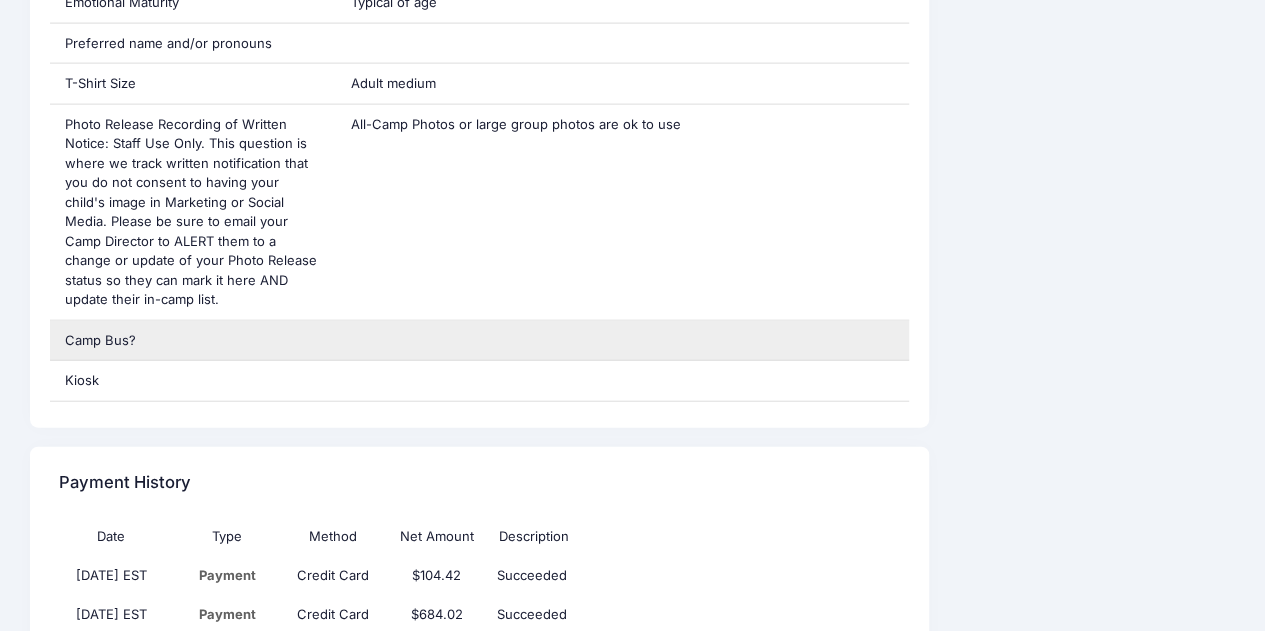 click on "Camp Bus?" at bounding box center [193, 341] 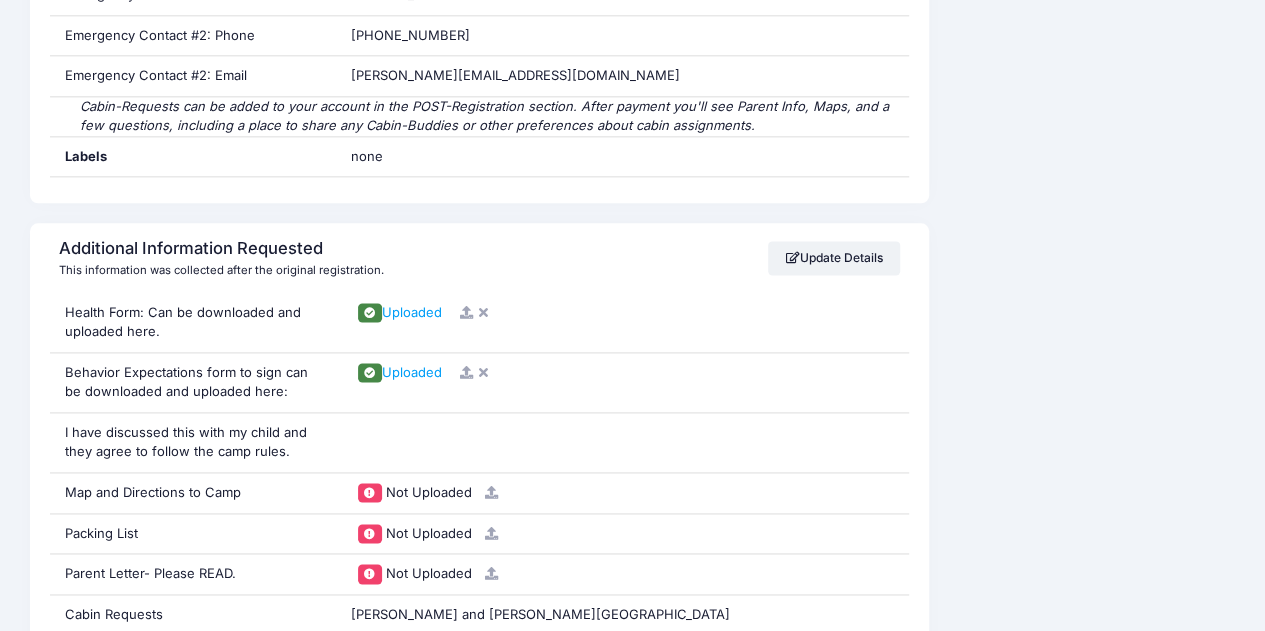 scroll, scrollTop: 1193, scrollLeft: 0, axis: vertical 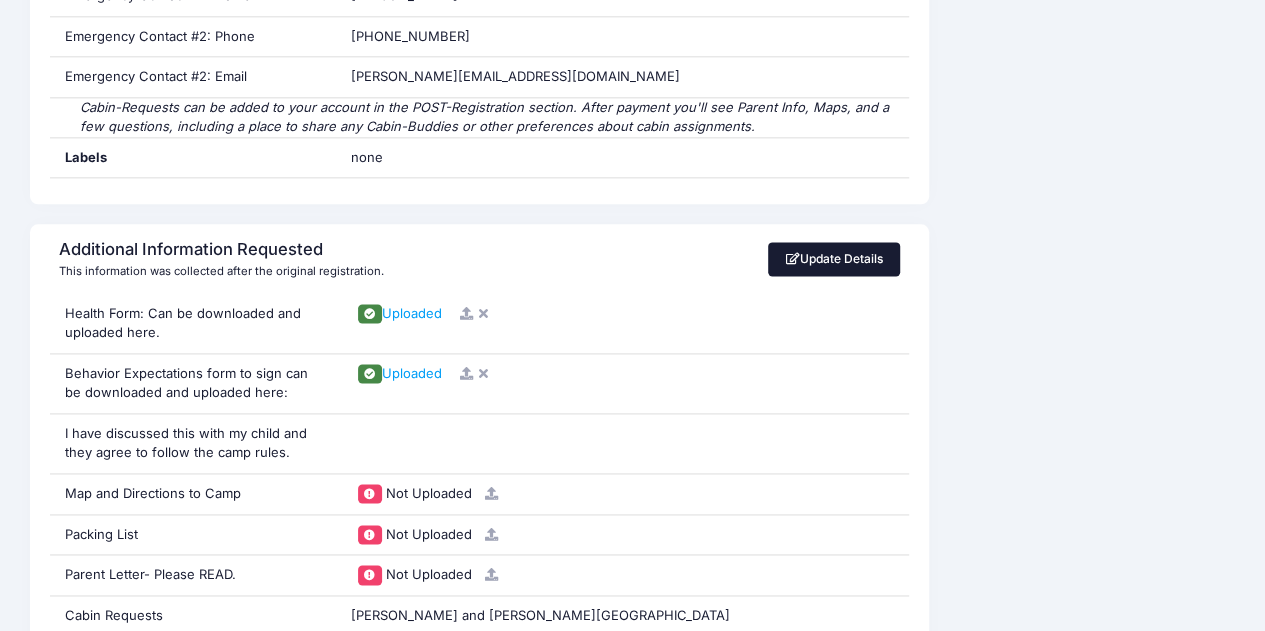 click on "Update Details" at bounding box center [834, 259] 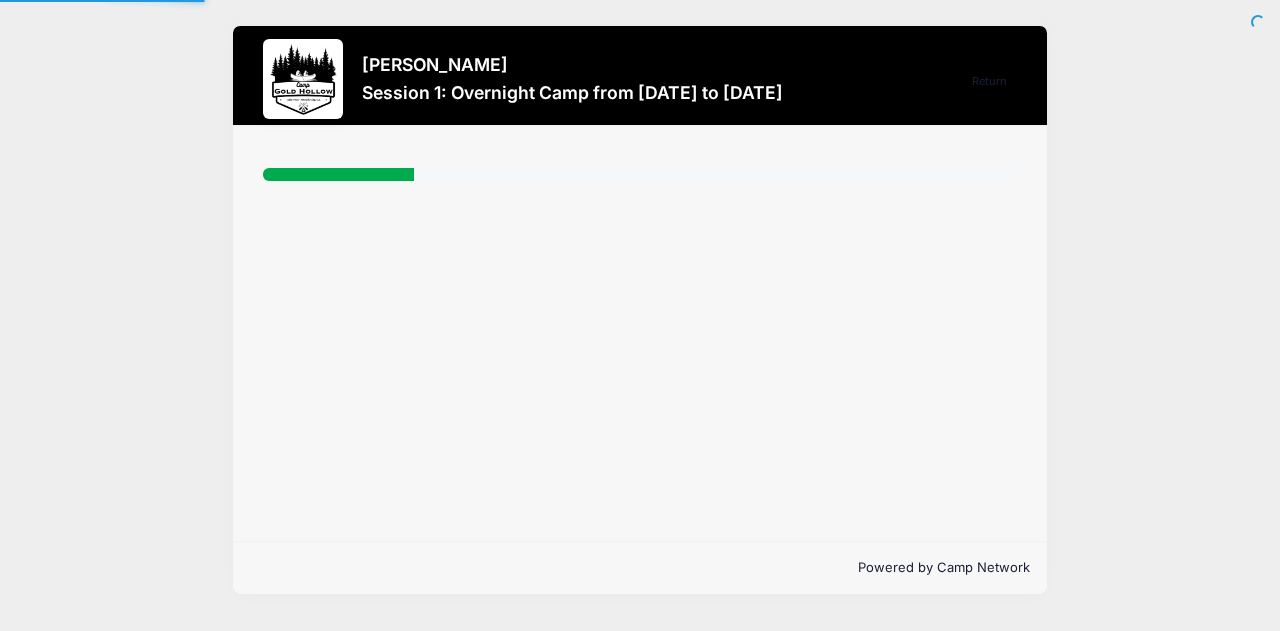 scroll, scrollTop: 0, scrollLeft: 0, axis: both 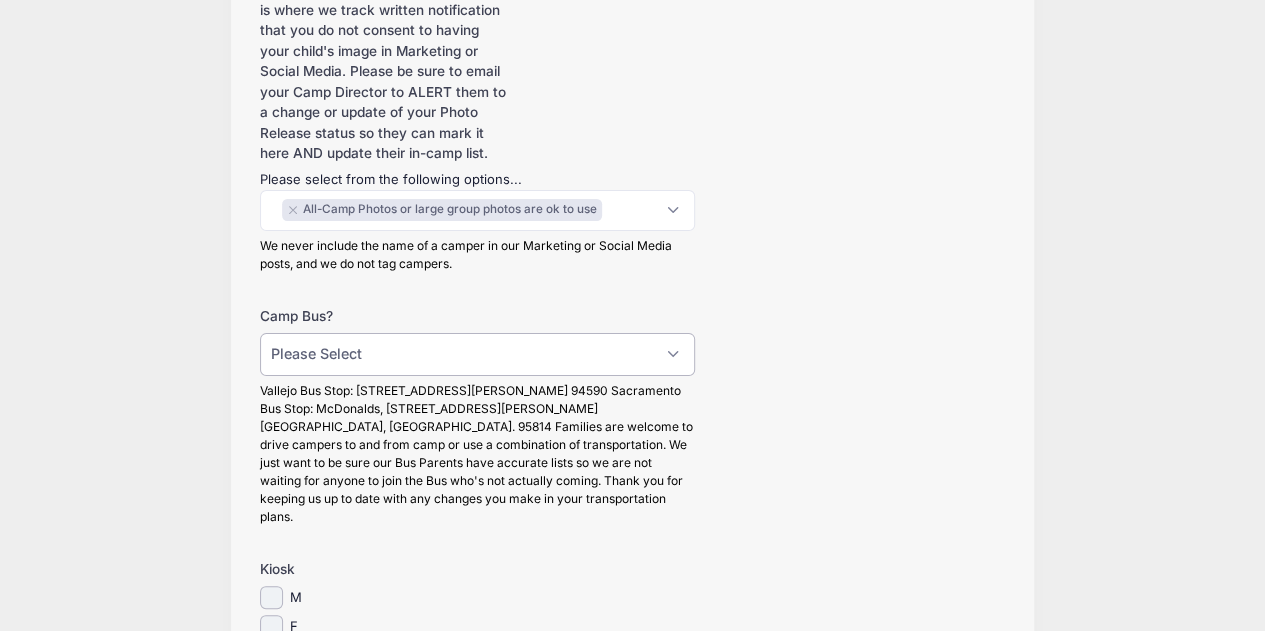 click on "Please Select Take Bus to/from Camp using Vallejo Stop
Take Bus to/from Camp using Sacramento Stop
Driving to/from Camp
Other arrangement
Drive up and Bus Home- Vallejo
Drive up and Bus Home - Sacramento
Bus up and Drive Home- Vallejo
Bus up and Drive Home- Sacramento" at bounding box center [477, 354] 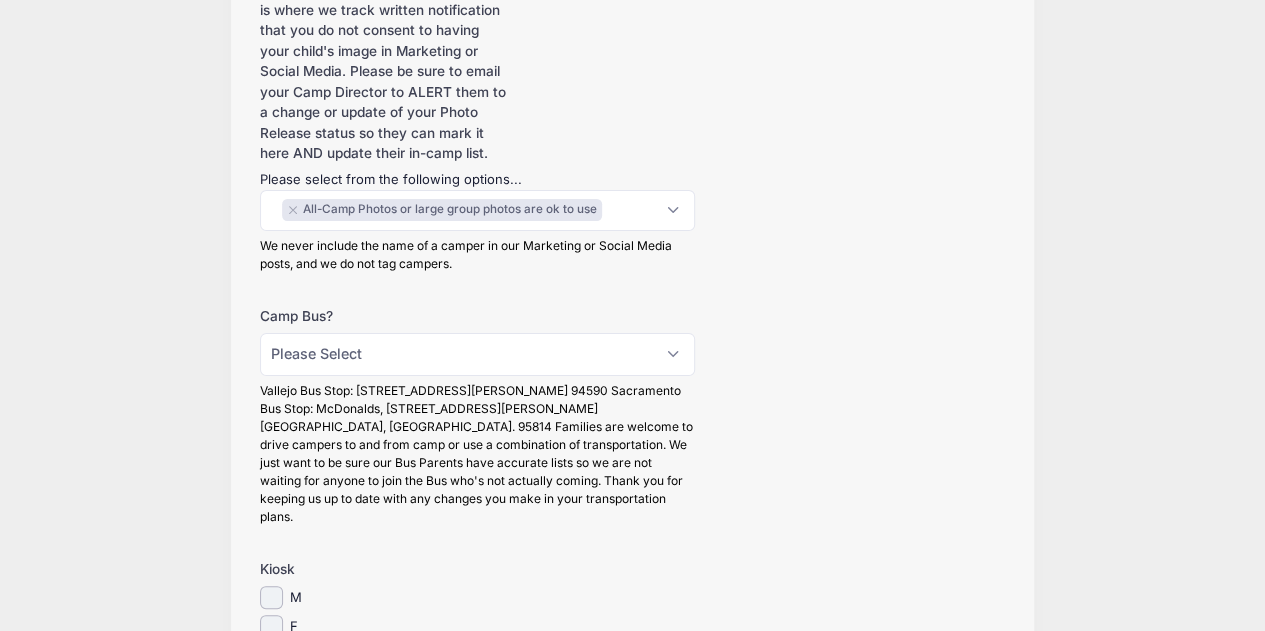 click on "M" at bounding box center (477, 597) 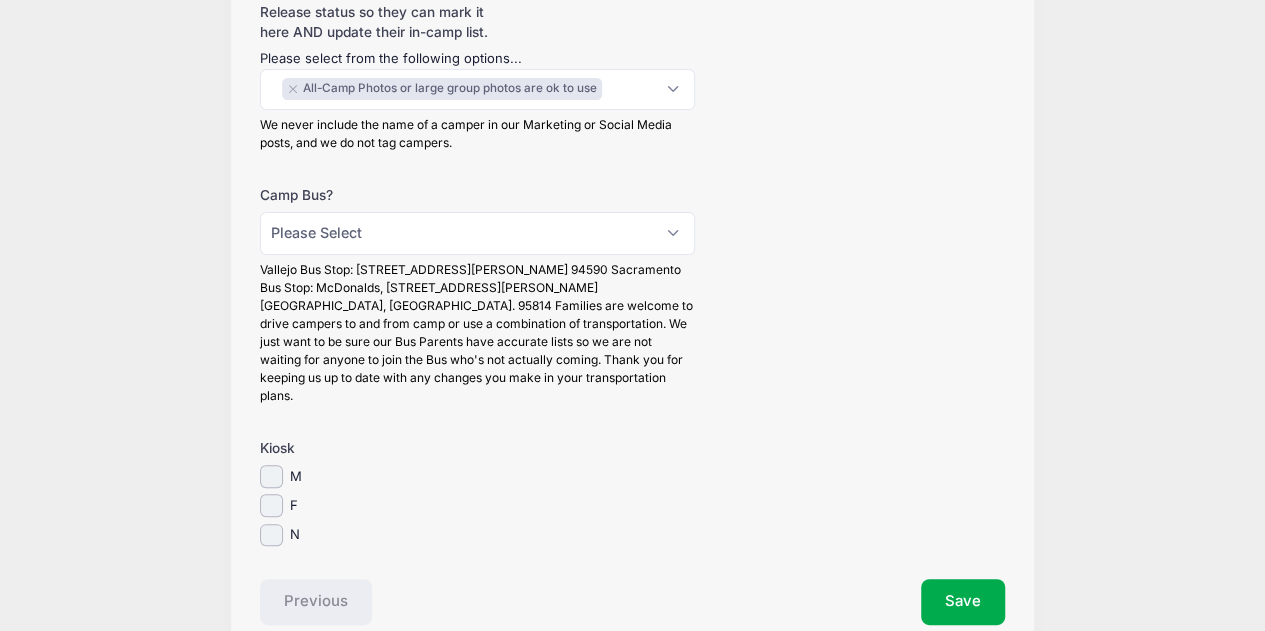 scroll, scrollTop: 3903, scrollLeft: 0, axis: vertical 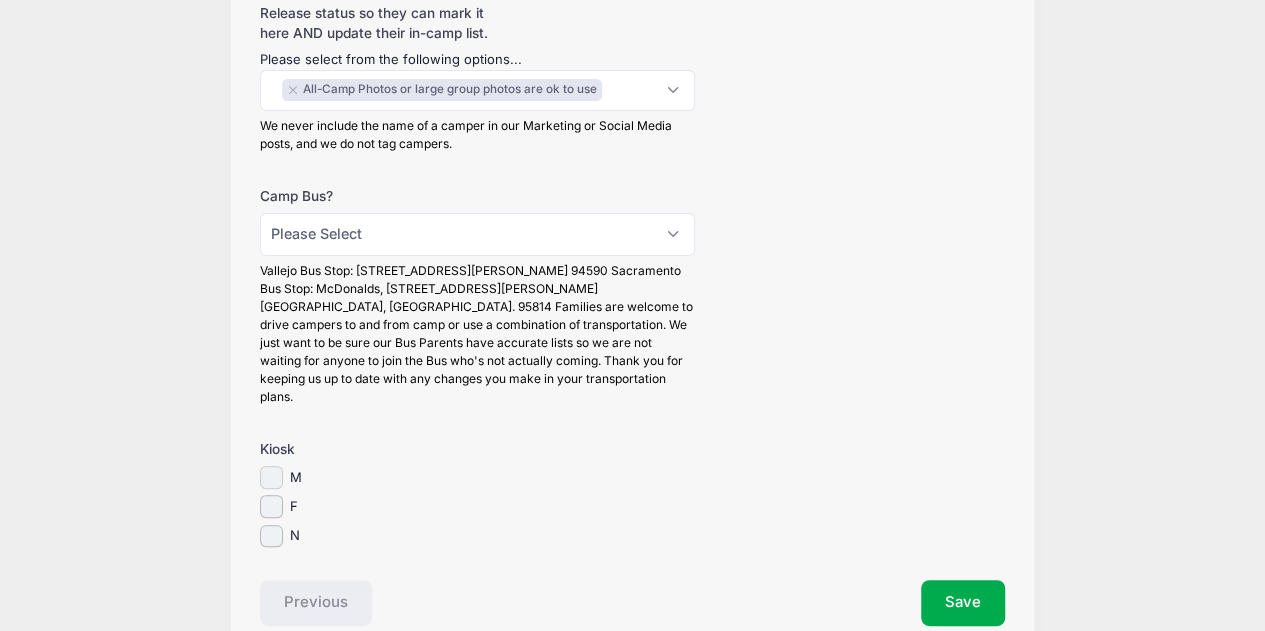 click on "M" at bounding box center [271, 477] 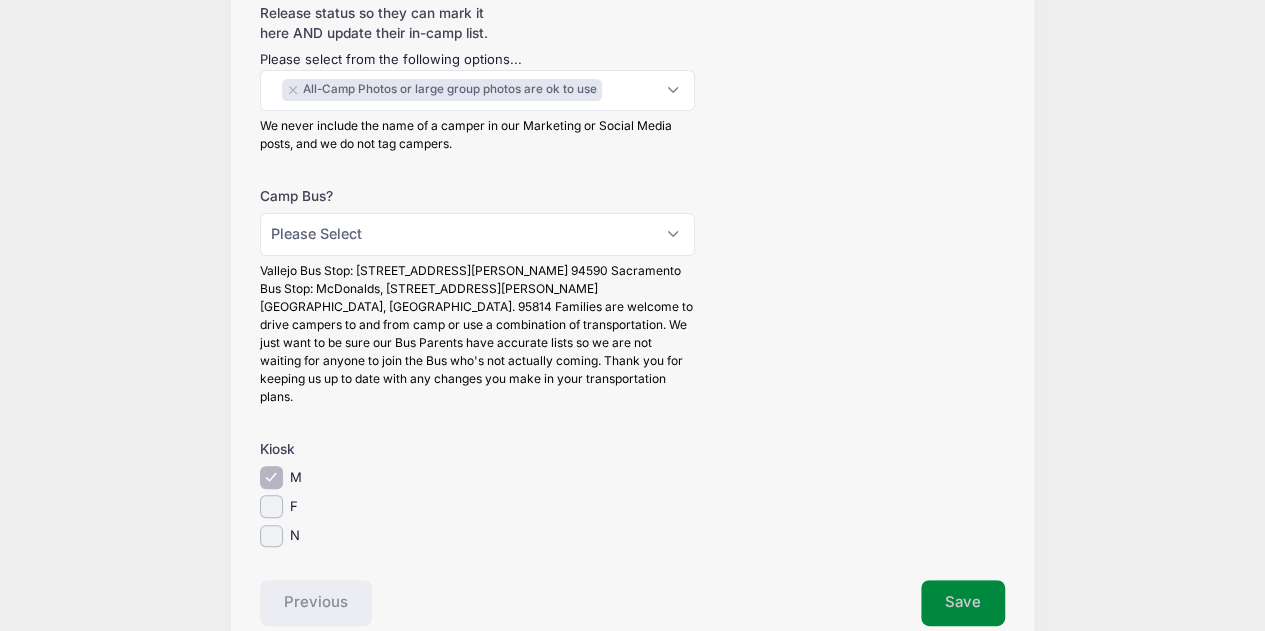 click on "Save" at bounding box center (963, 603) 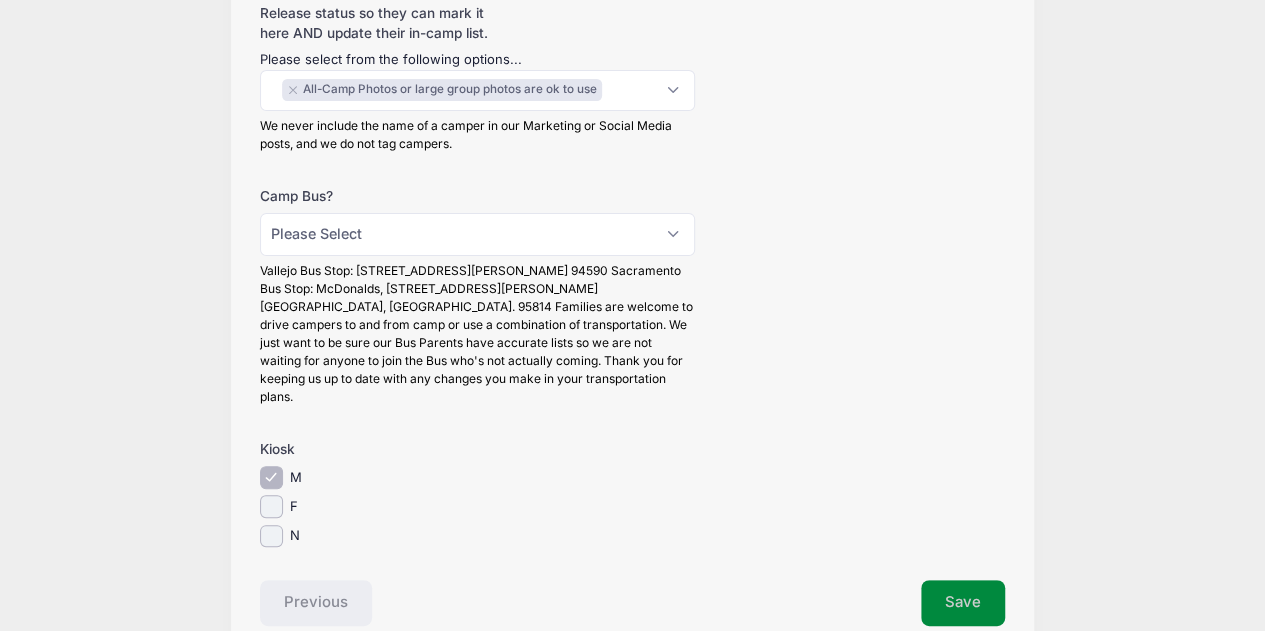 scroll, scrollTop: 0, scrollLeft: 0, axis: both 